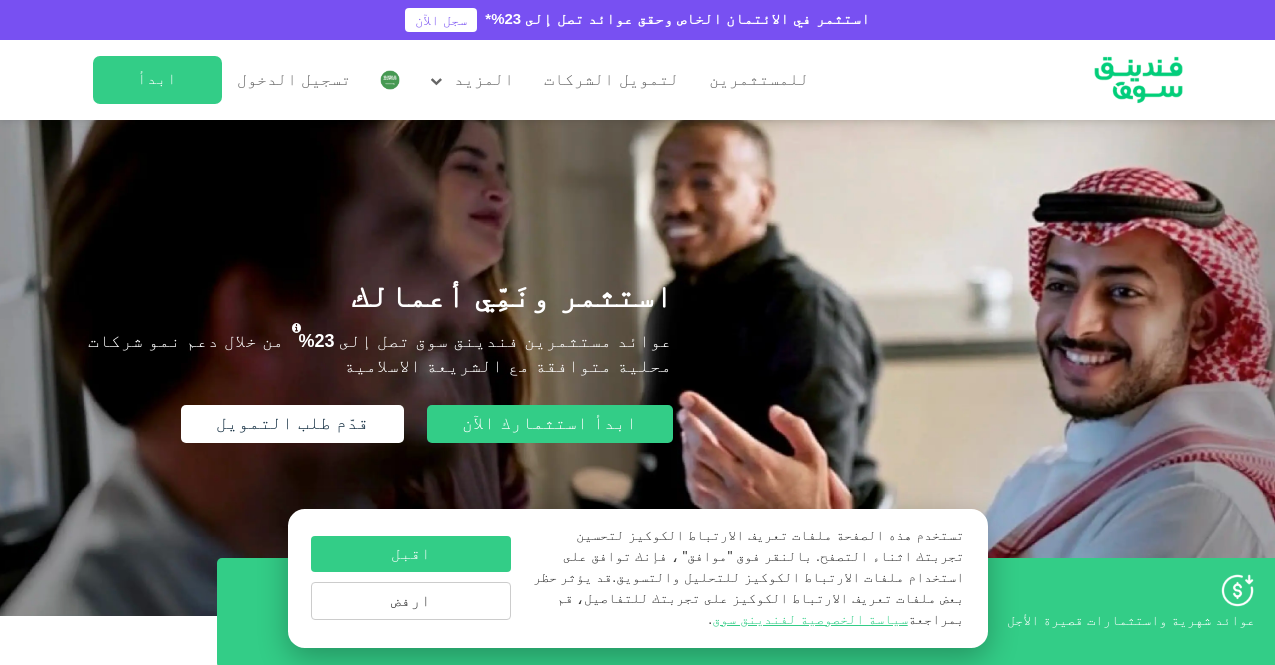 scroll, scrollTop: 0, scrollLeft: 0, axis: both 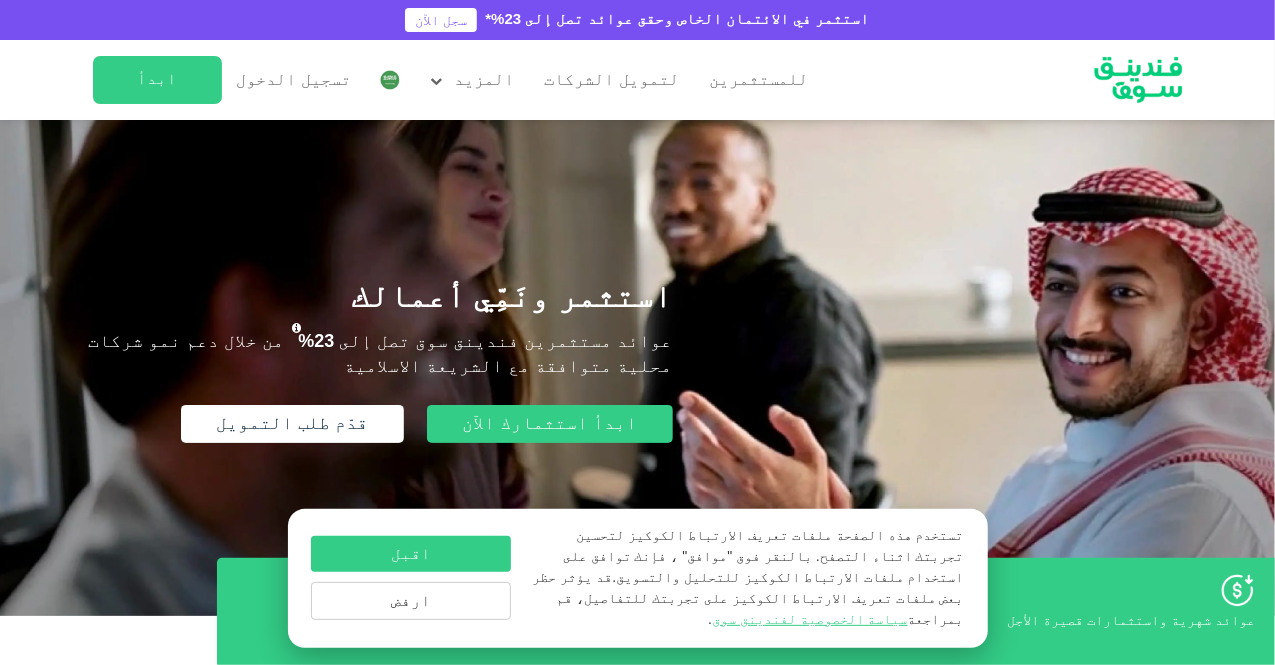 click at bounding box center (390, 80) 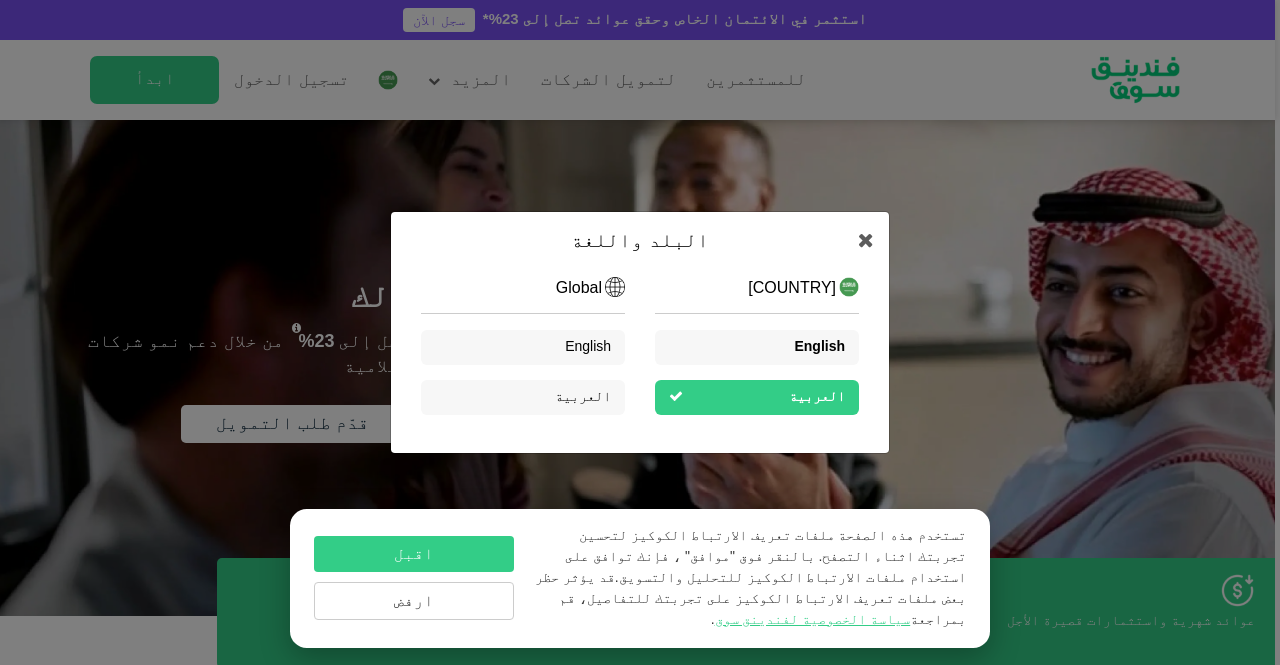 click on "English" at bounding box center (819, 347) 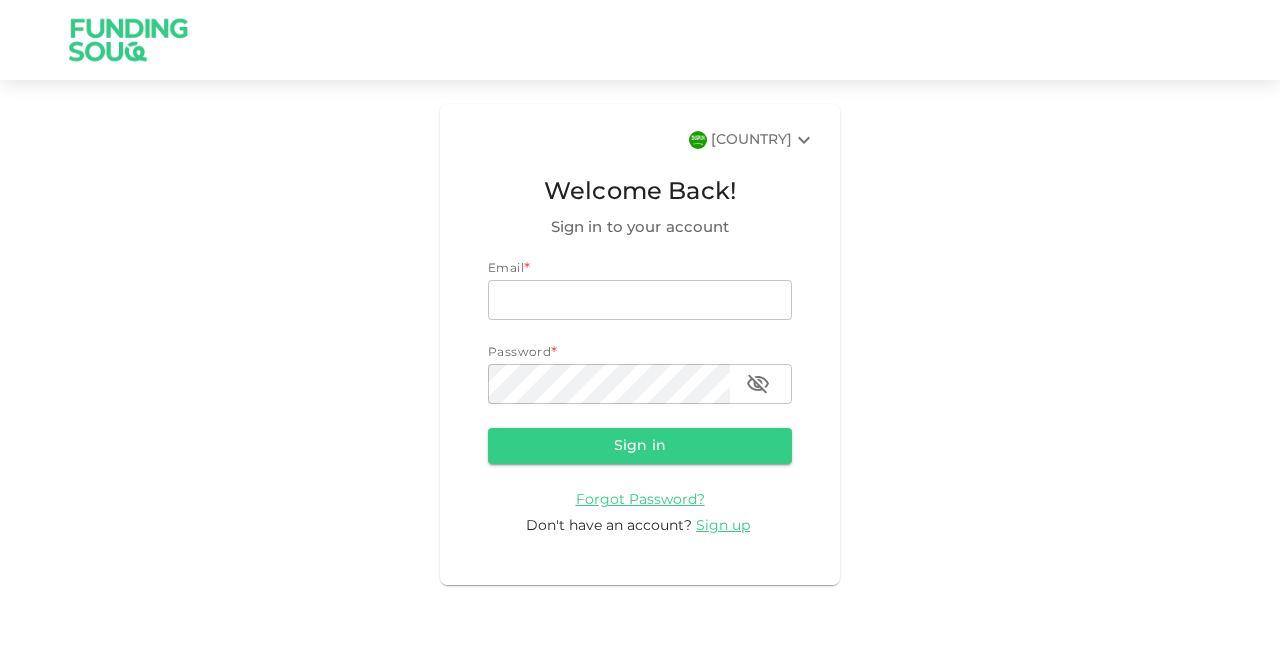 scroll, scrollTop: 0, scrollLeft: 0, axis: both 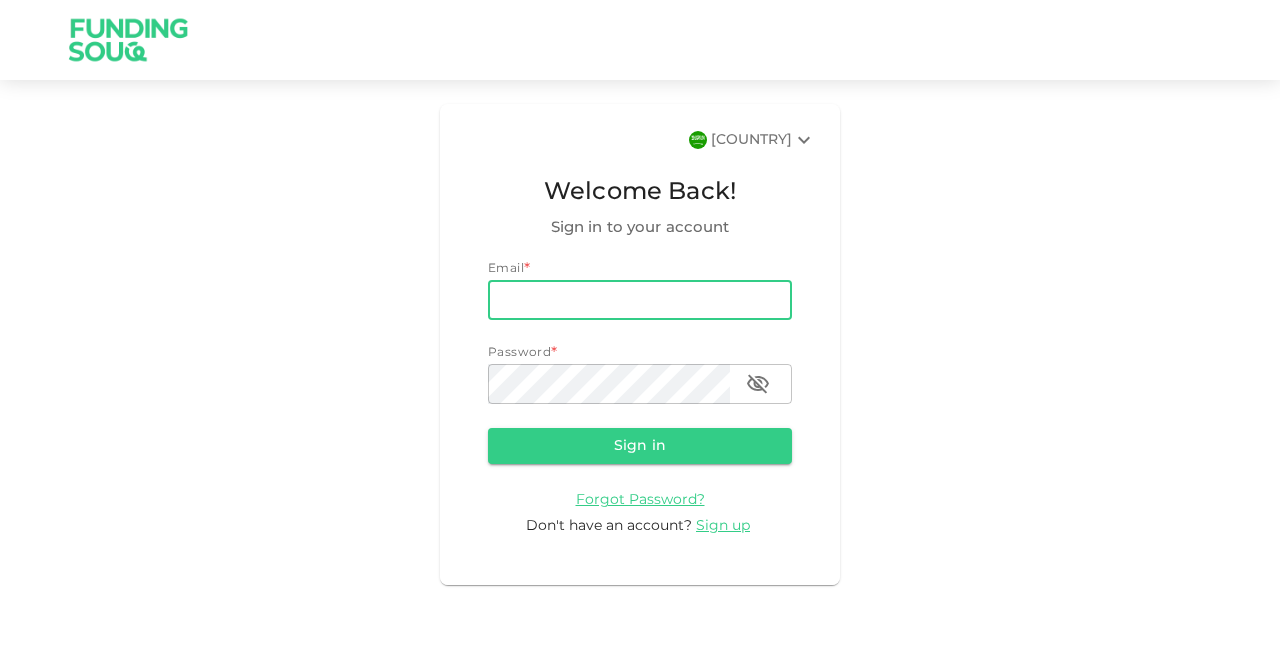 click on "email" at bounding box center [640, 300] 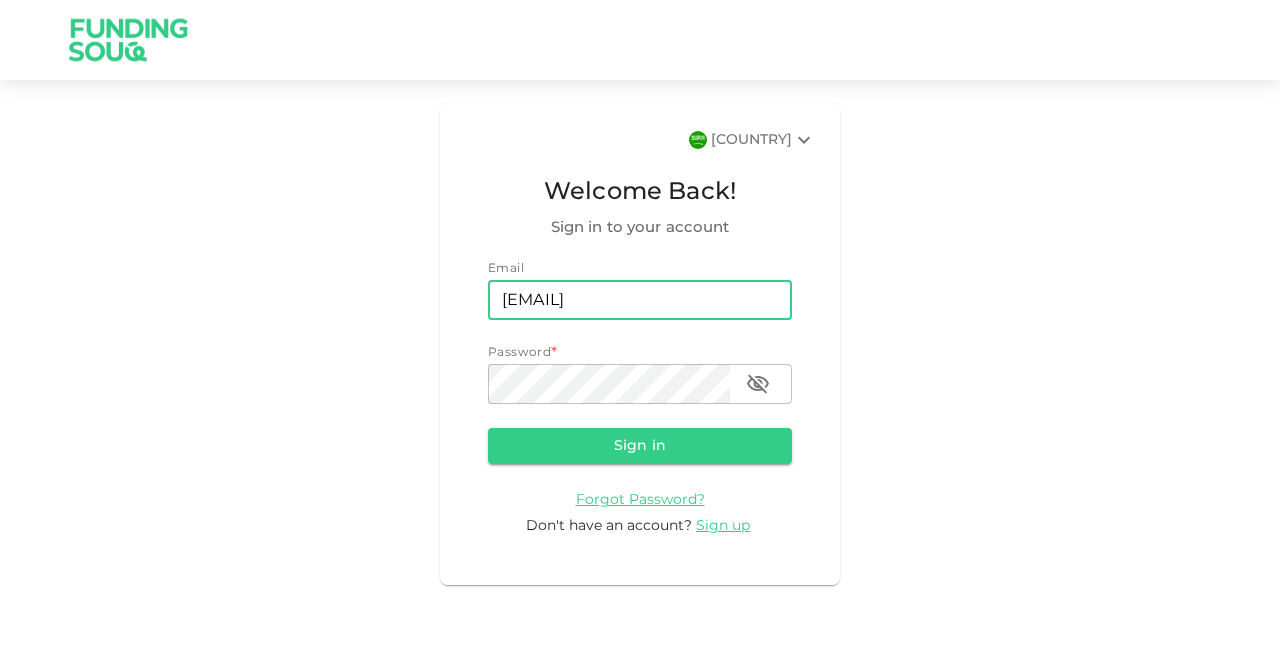 type on "[EMAIL]" 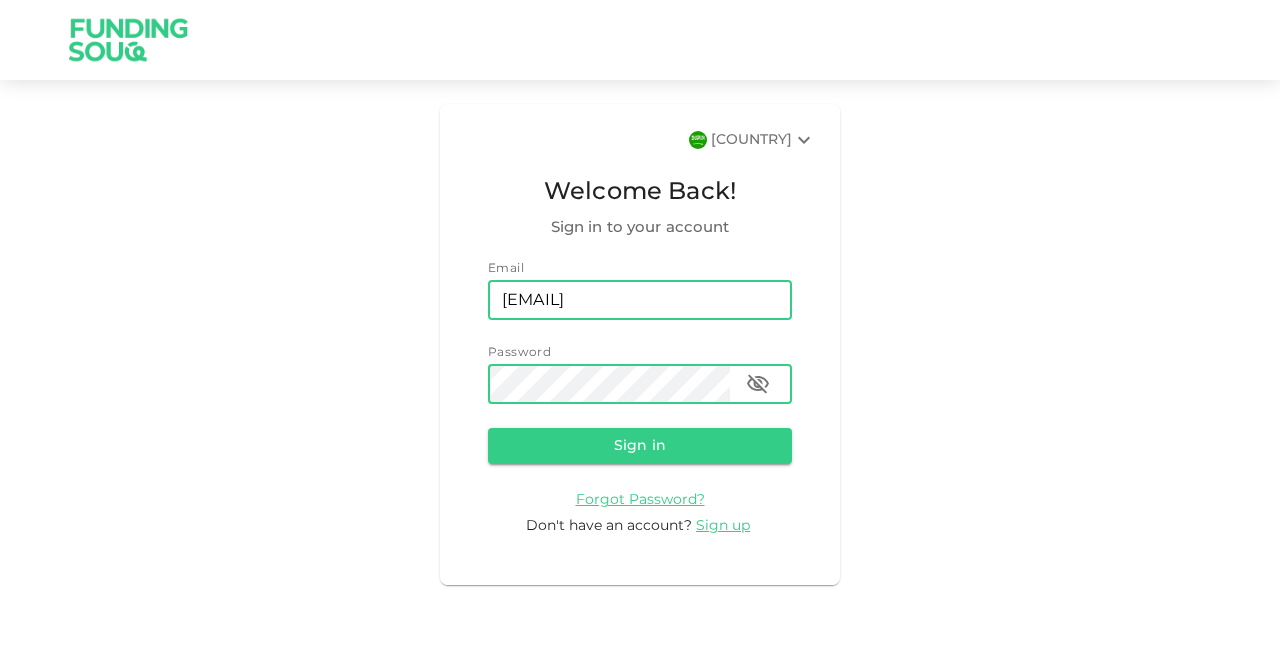 click on "Sign in" at bounding box center [640, 446] 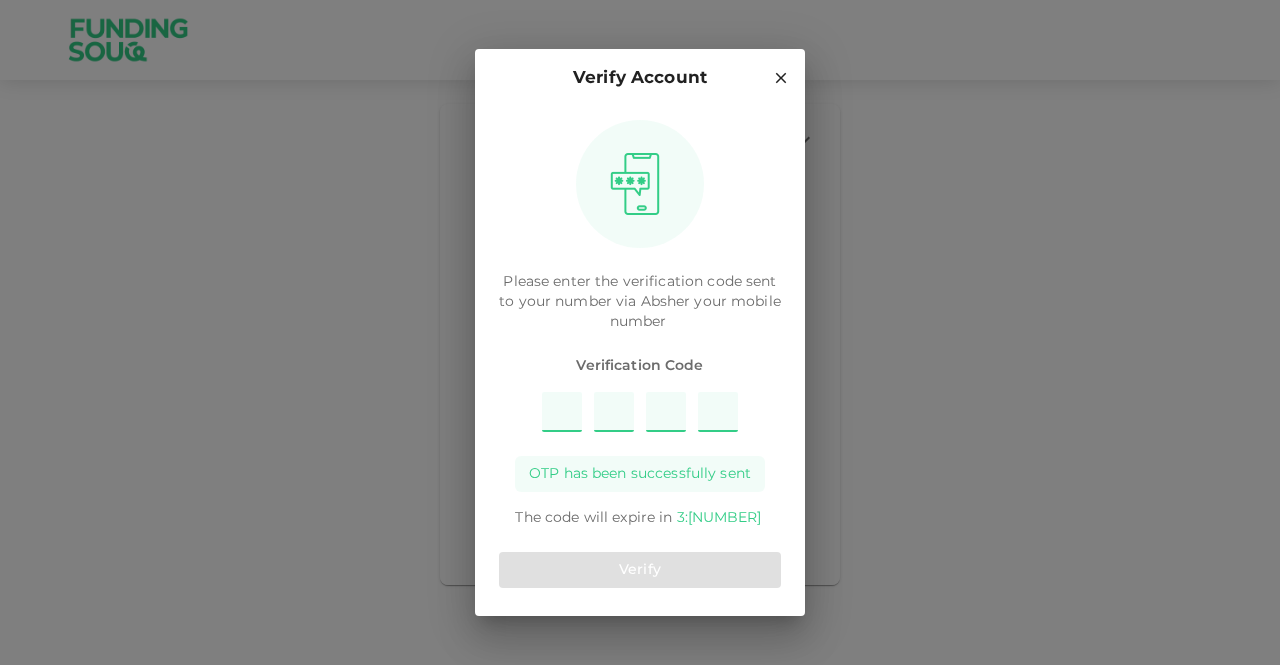 click on "The code will expire in [TIME]" at bounding box center [640, 442] 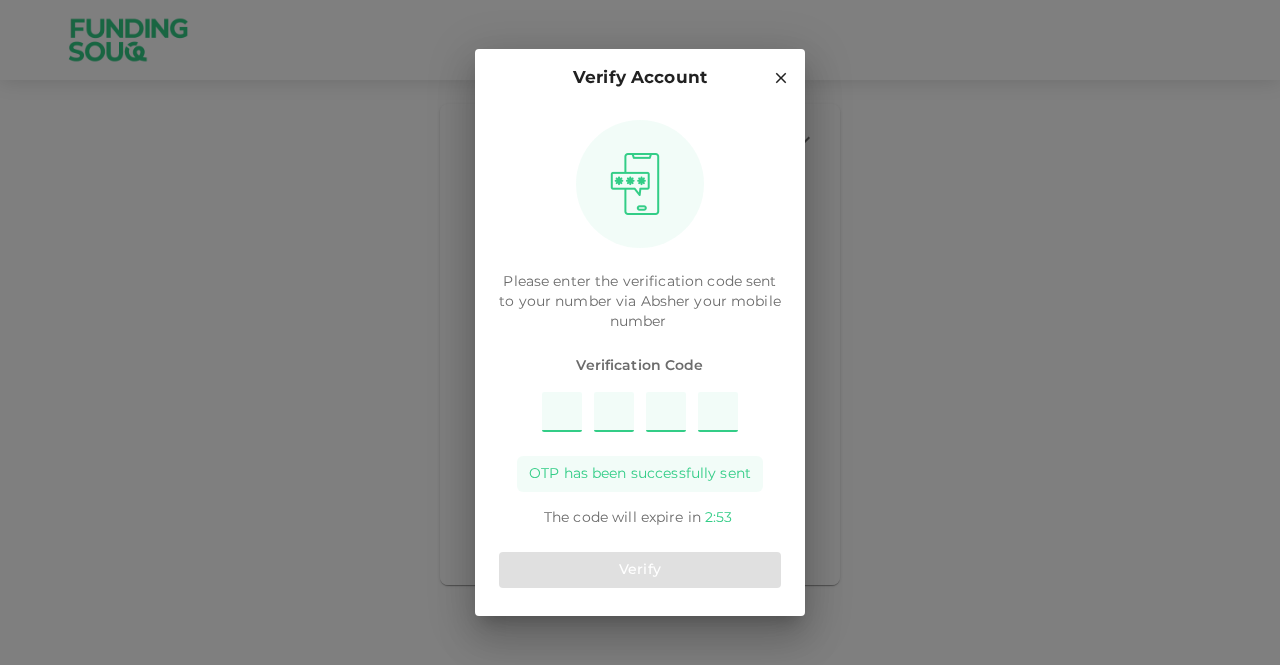 type on "2" 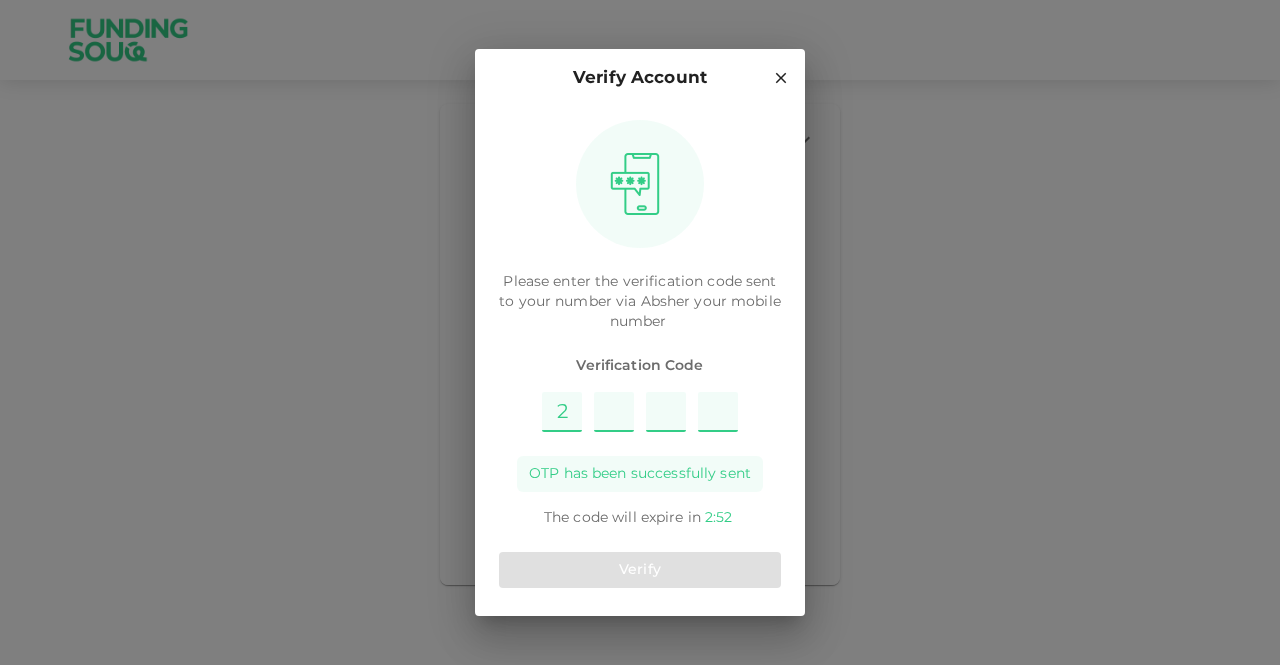type on "9" 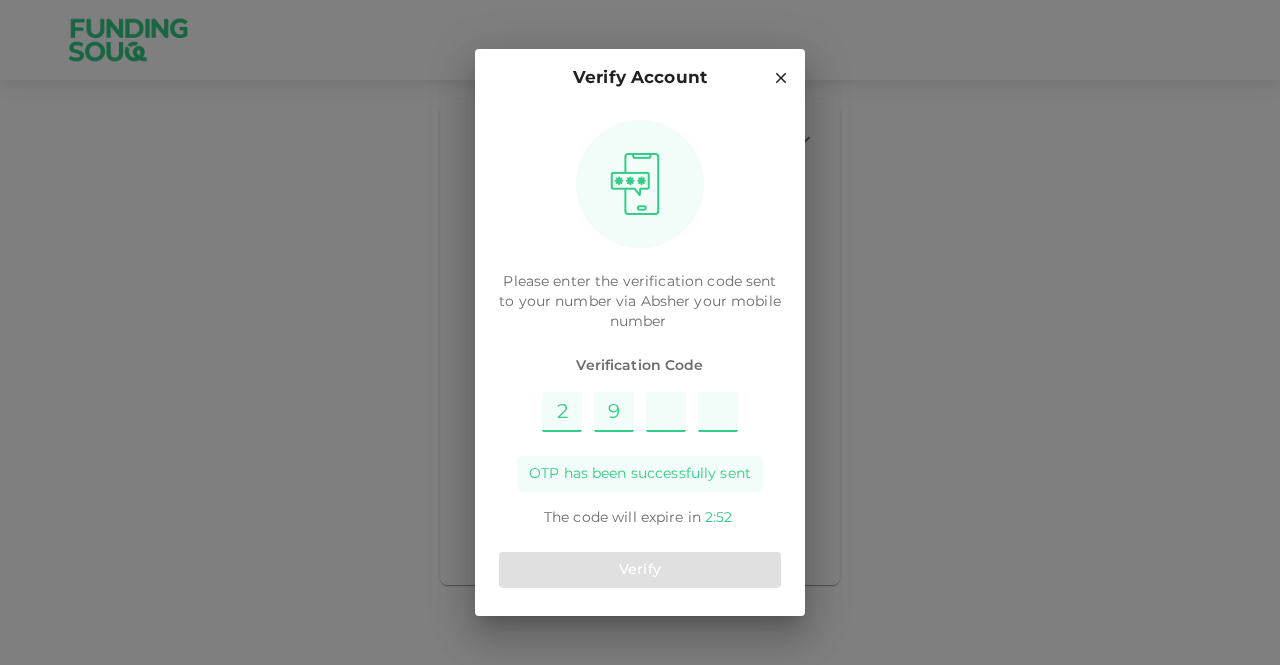 type on "6" 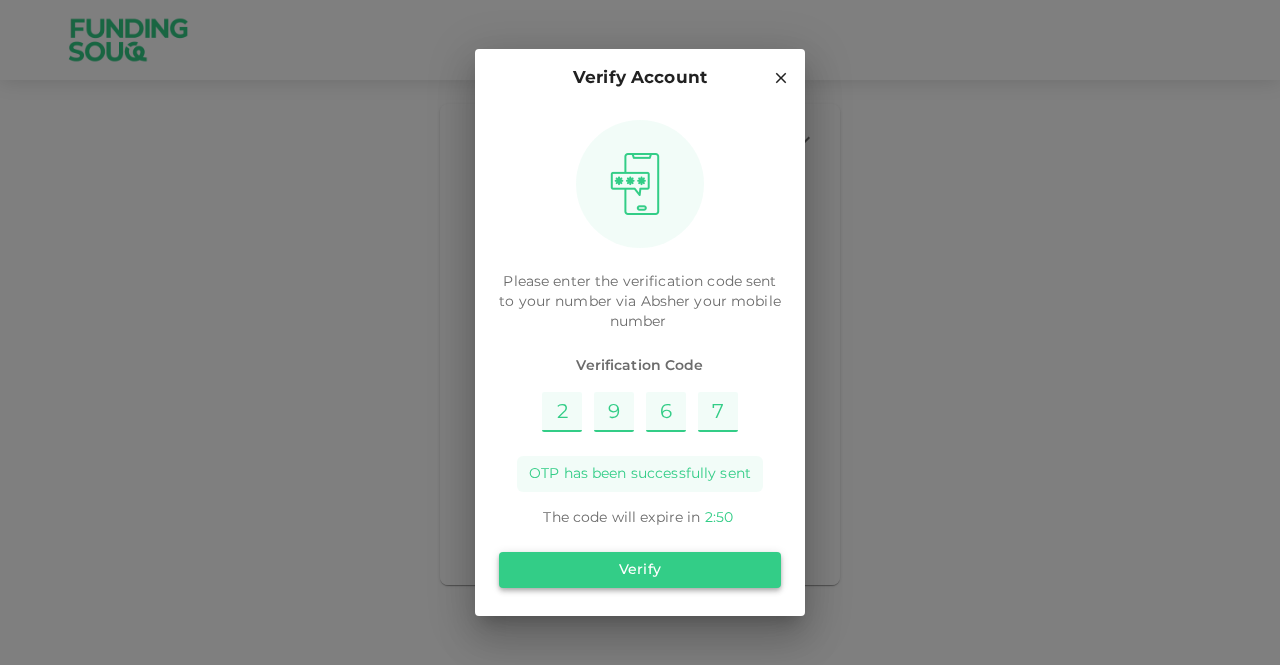 type on "7" 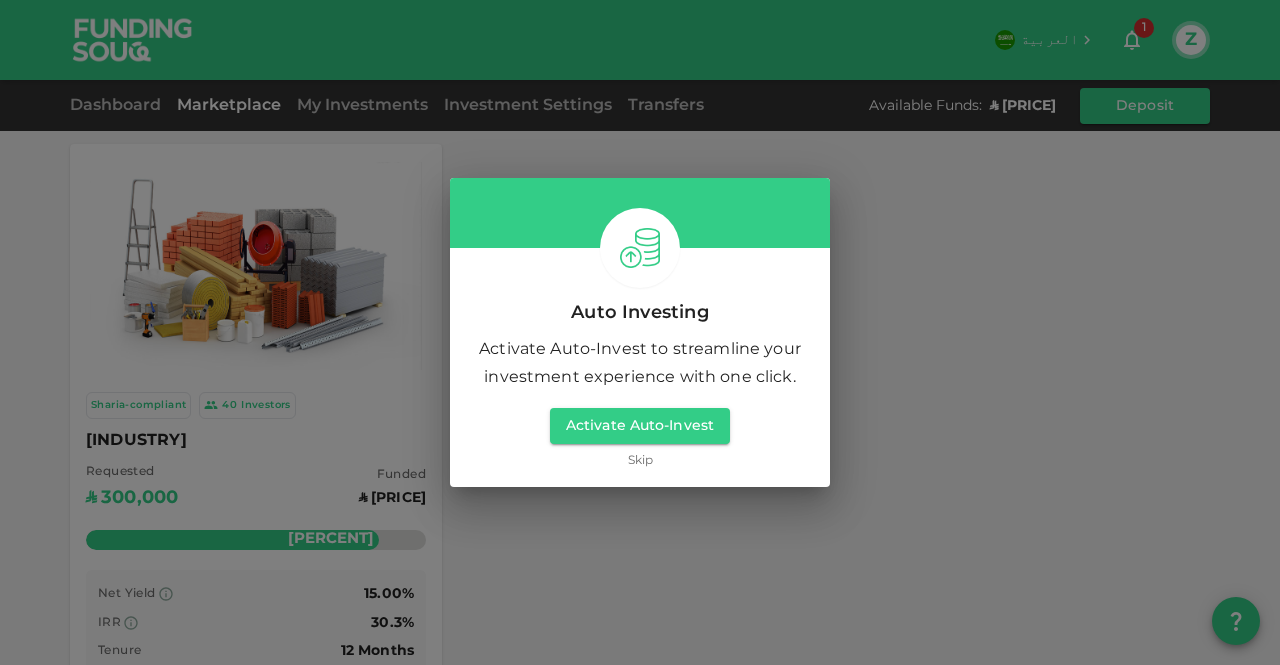 click on "Skip" at bounding box center [640, 461] 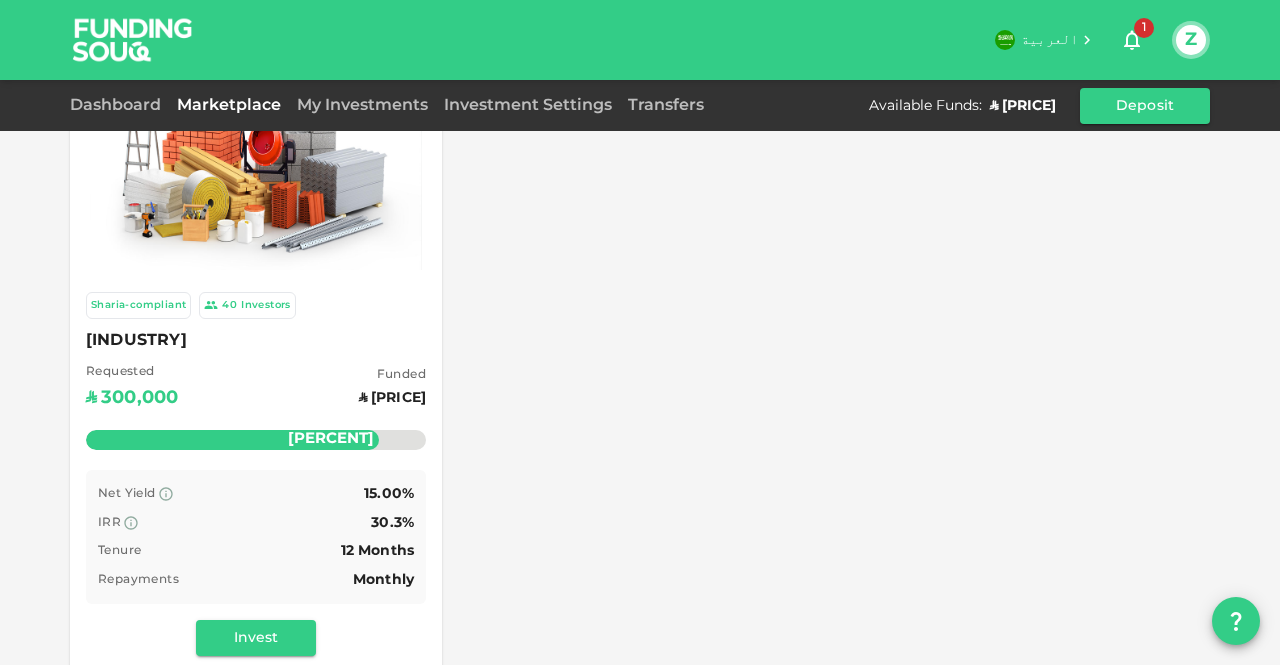 scroll, scrollTop: 0, scrollLeft: 0, axis: both 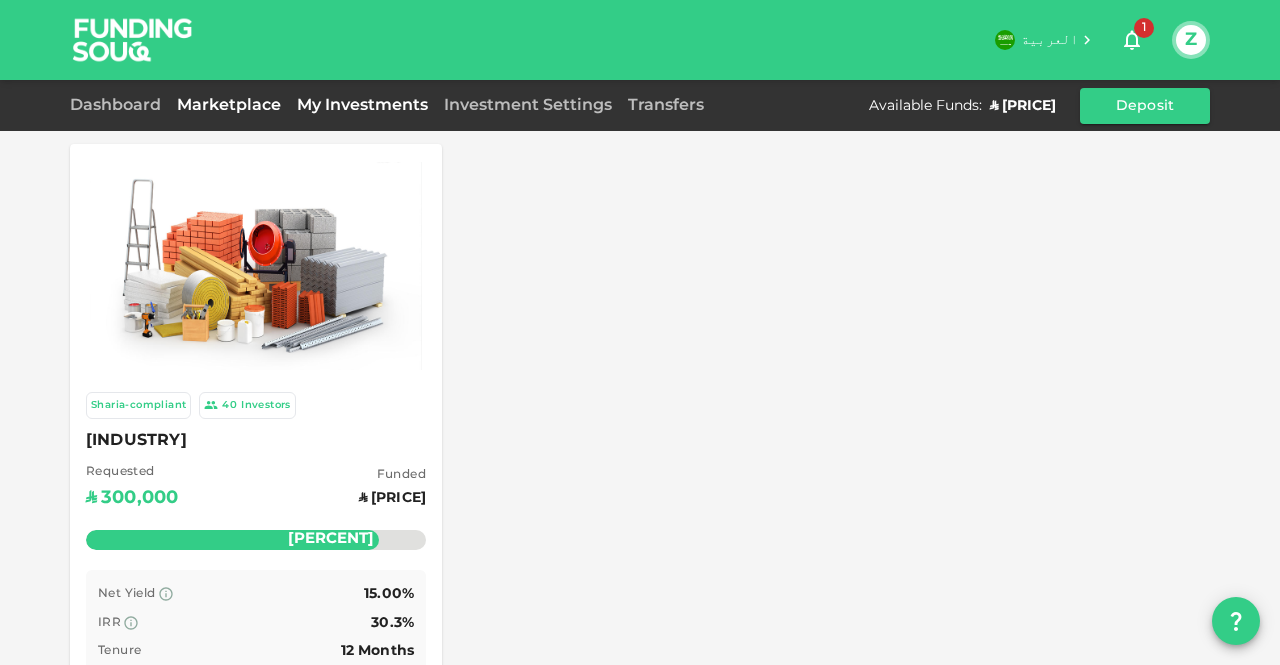click on "My Investments" at bounding box center (362, 105) 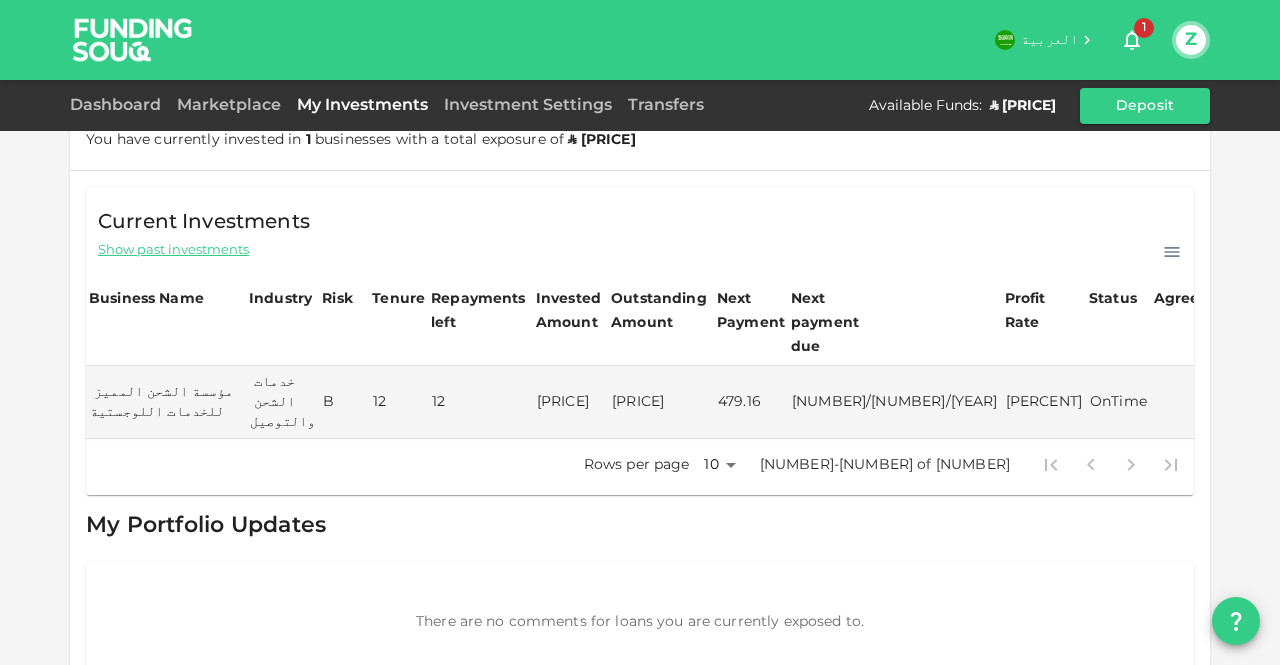 scroll, scrollTop: 0, scrollLeft: 0, axis: both 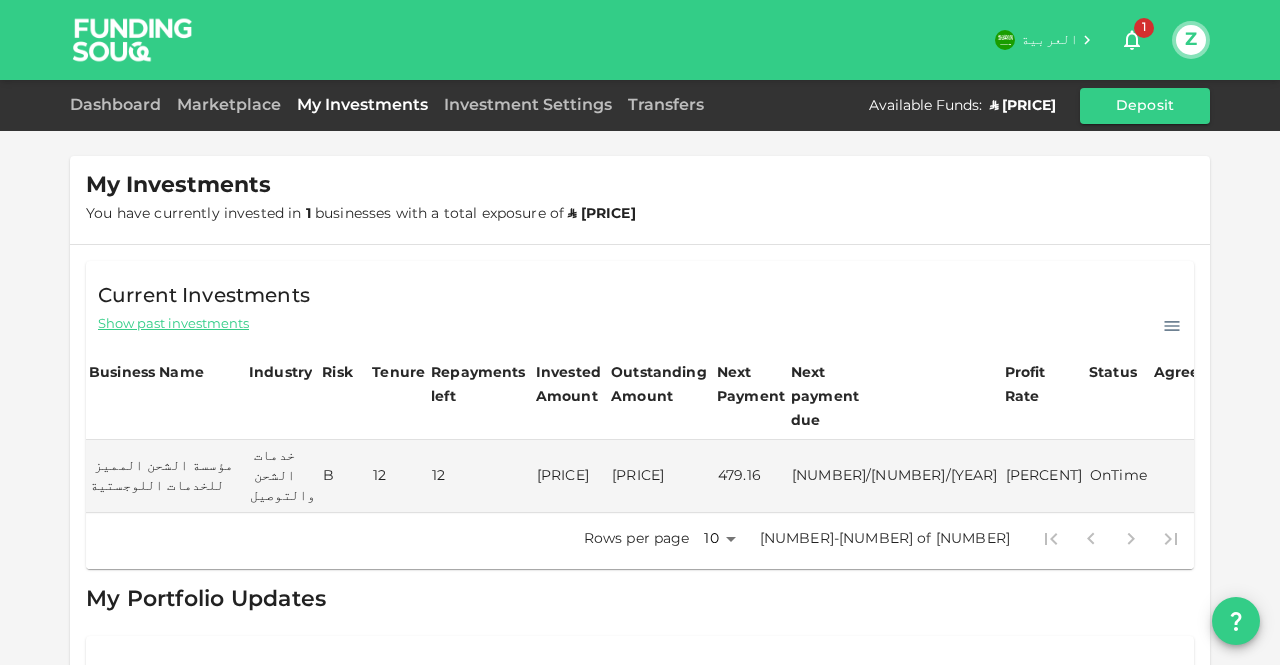 click on "Show past investments" at bounding box center [173, 324] 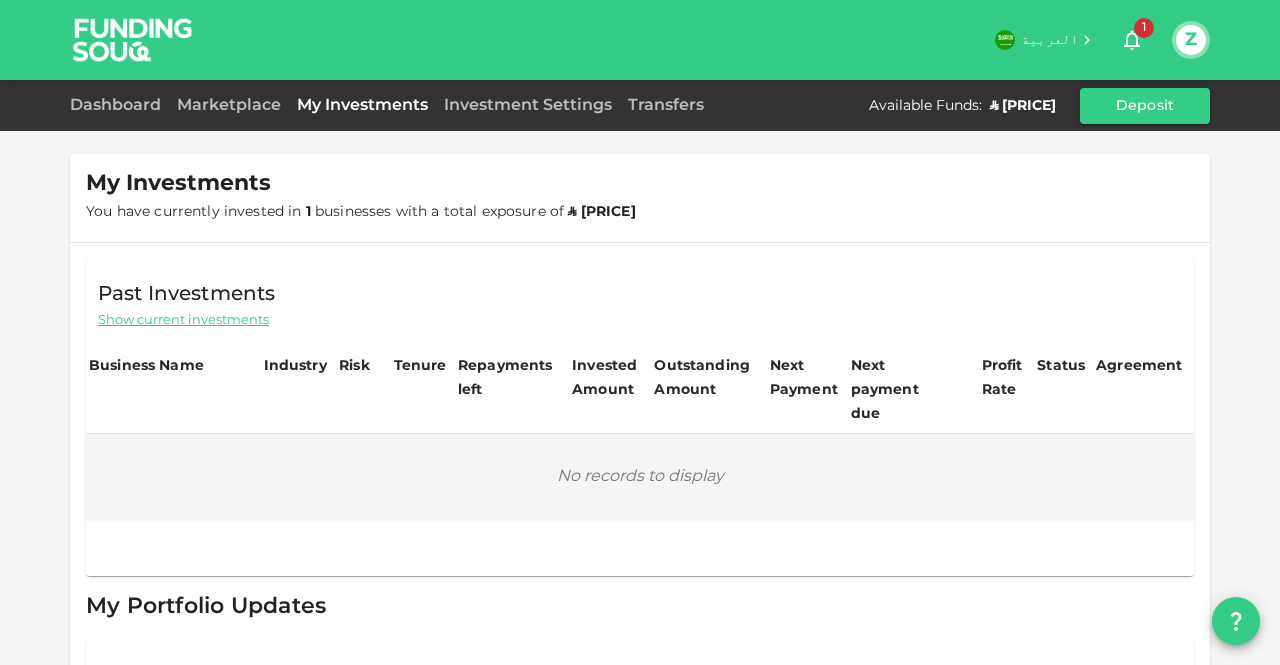 scroll, scrollTop: 0, scrollLeft: 0, axis: both 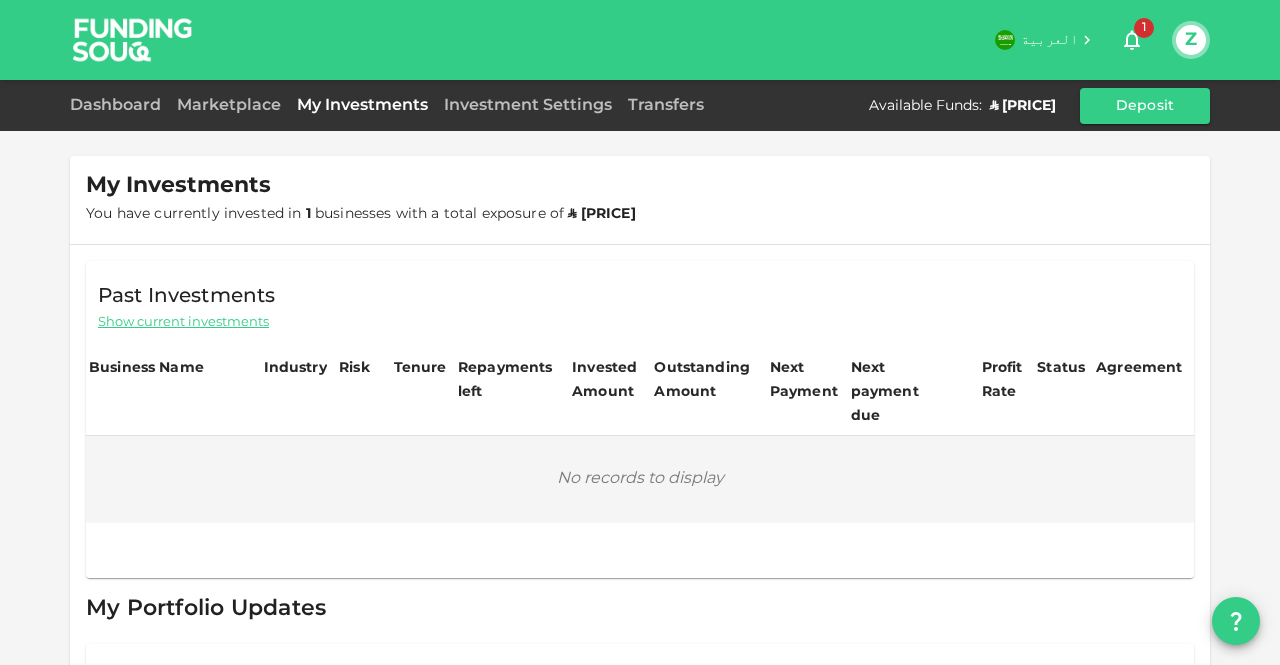click 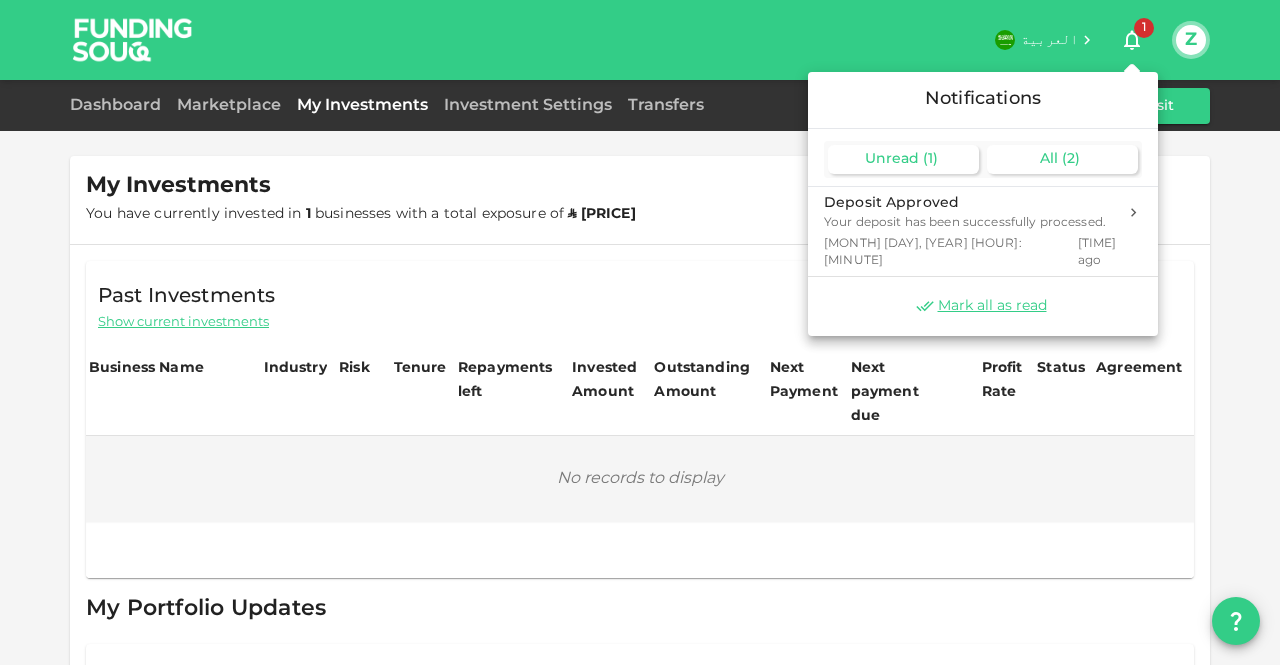 click on "All" at bounding box center (1049, 159) 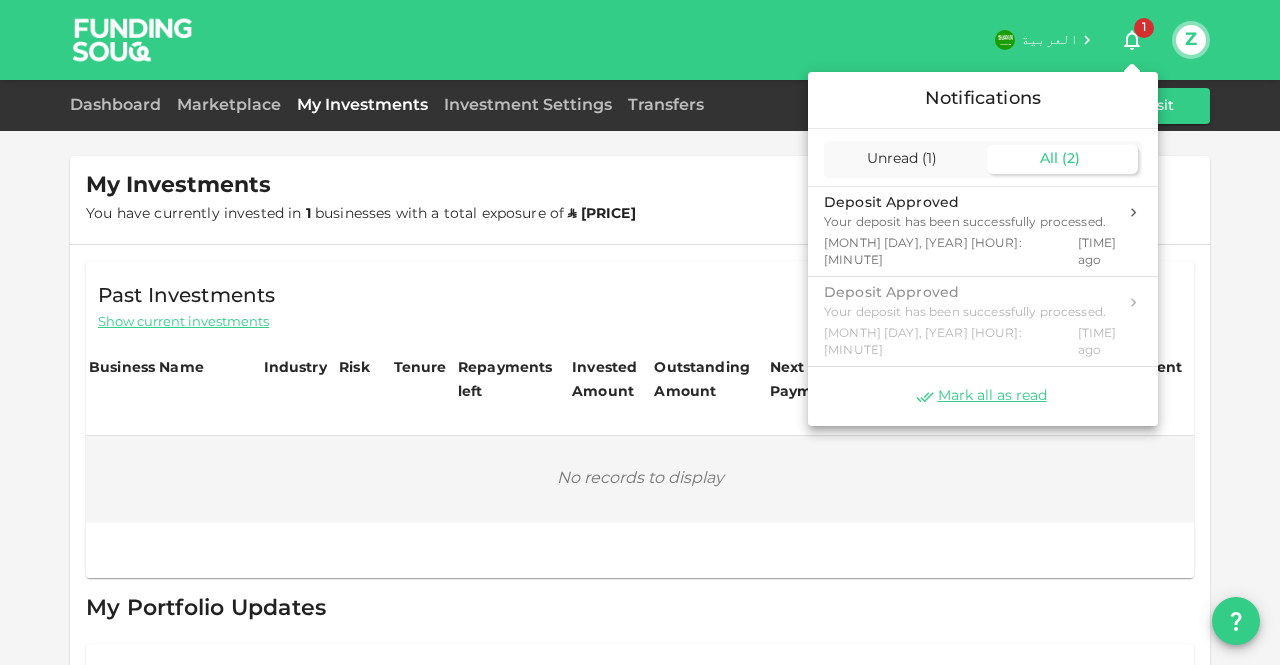 click at bounding box center (640, 332) 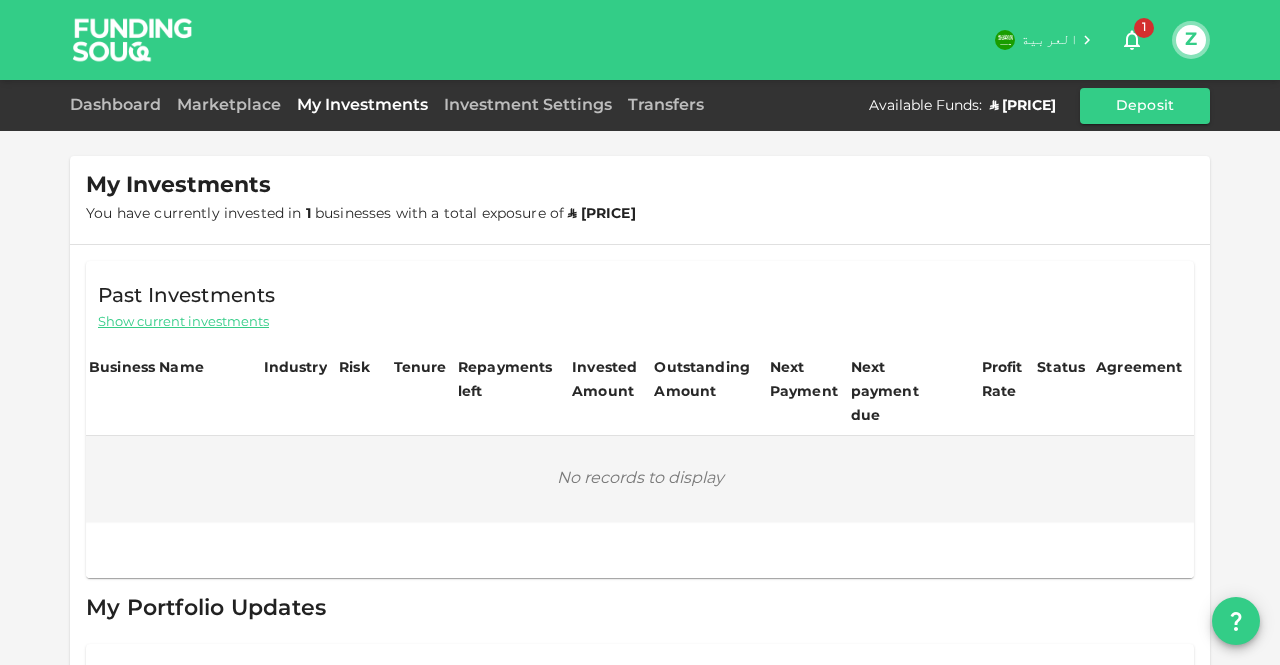 click on "Marketplace" at bounding box center (229, 106) 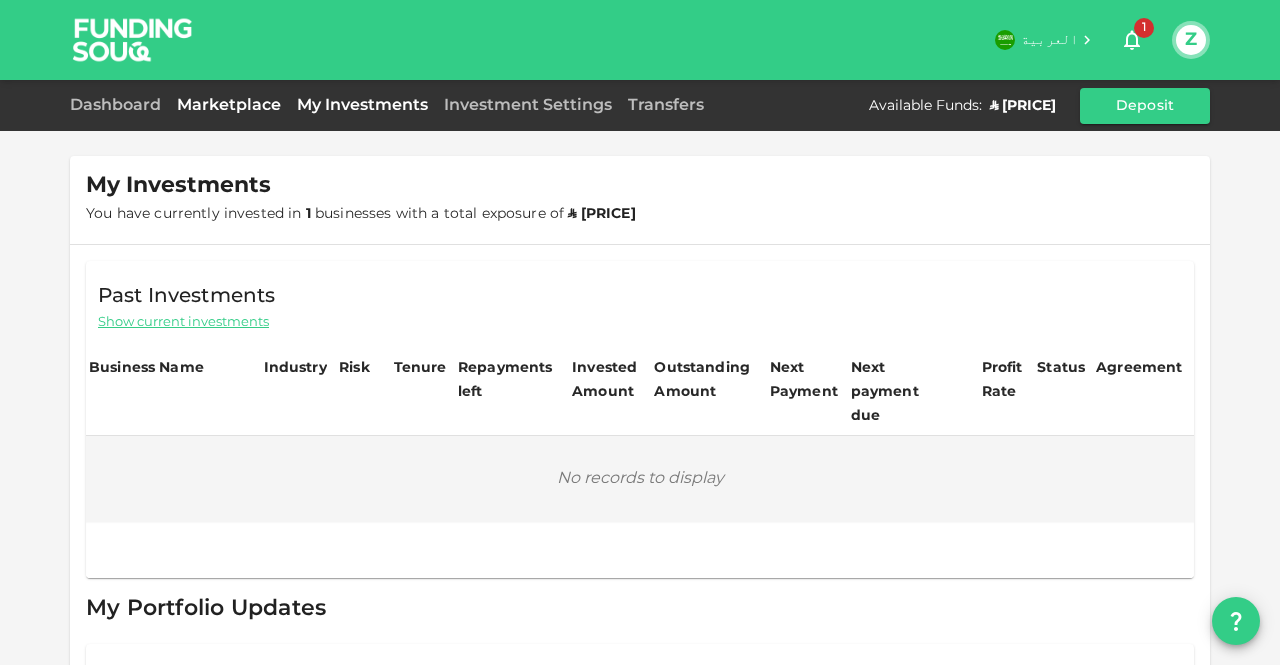 click on "Marketplace" at bounding box center (229, 105) 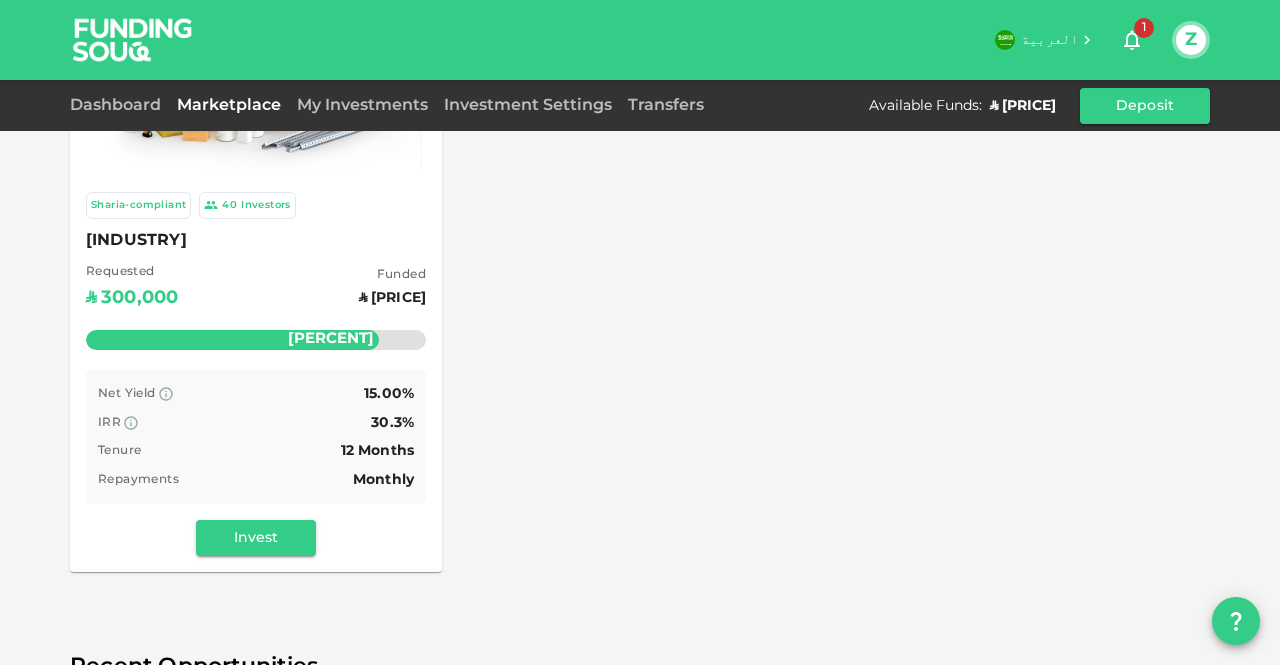 scroll, scrollTop: 100, scrollLeft: 0, axis: vertical 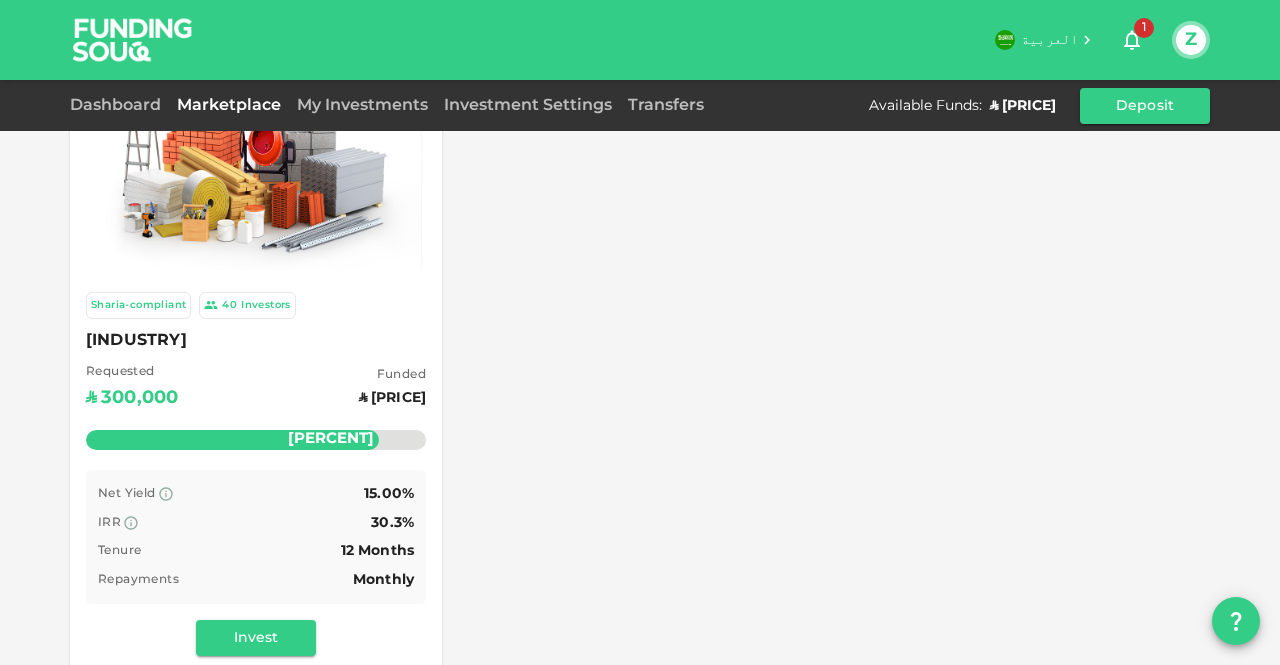click at bounding box center (256, 166) 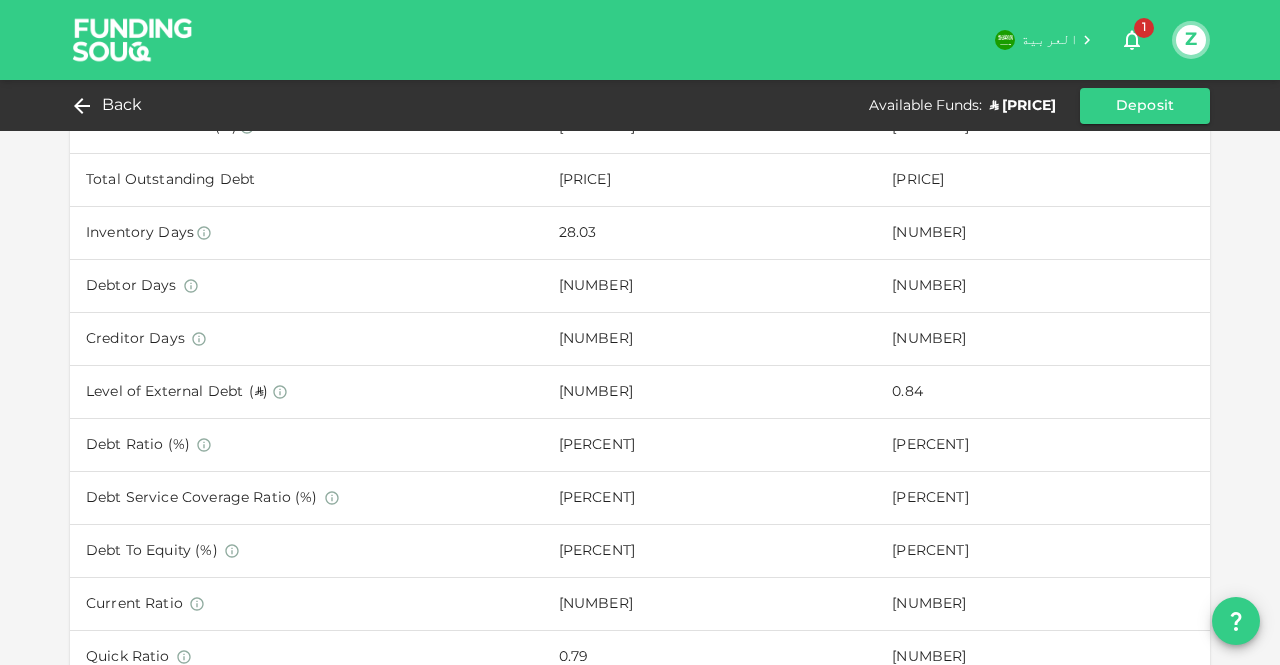 scroll, scrollTop: 1400, scrollLeft: 0, axis: vertical 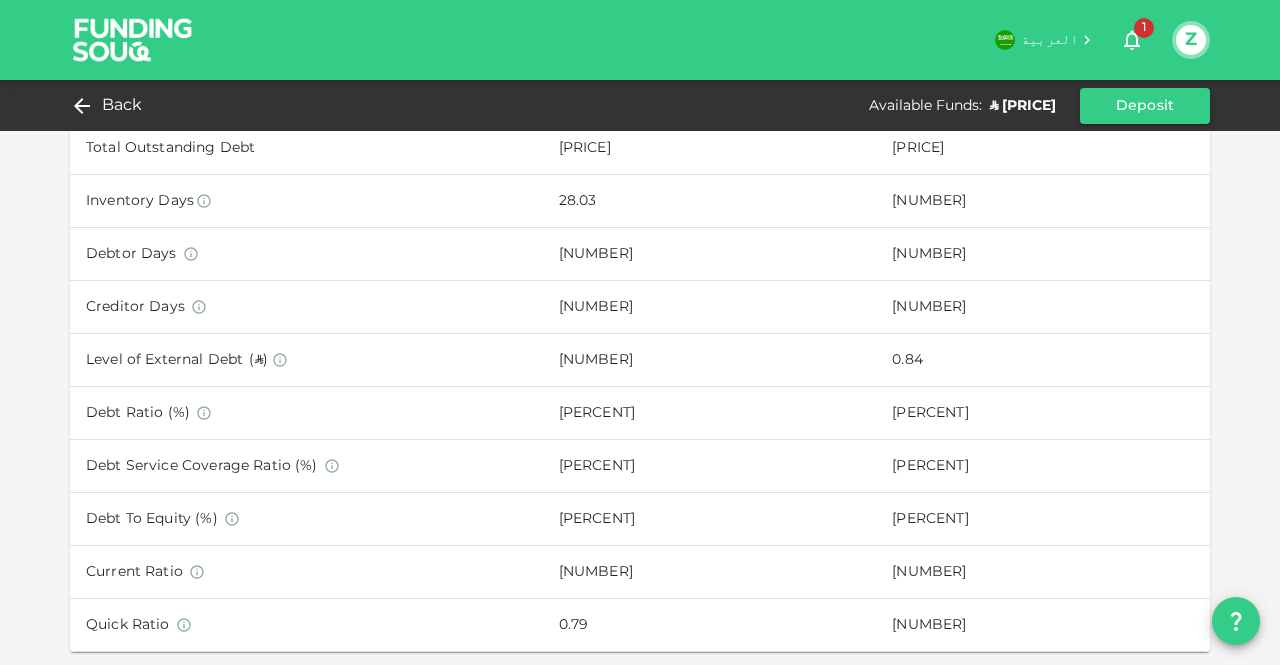 click on "[NUMBER] Investors   [NUMBER]   d :   [NUMBER]   h :    [NUMBER]   m    [NUMBER]     [INDUSTRY]    Requested   ʢ [PRICE]   Funded   ʢ [PRICE] [PERCENT] Remaining : ʢ [PRICE]   Net Yield   [PERCENT]   IRR   [PERCENT]   Tenure   [NUMBER] months   Repayments   Monthly   Rating   B   Cost to Borrower   [PERCENT]   Origination Fee   [PERCENT]   Time remaining   B My orders in this opportunity   are   ʢ [PRICE] Invest   [INDUSTRY]    Industry   [YEAR]   Trading since   [COUNTRY]   Country
Established in [YEAR], the company is a [COUNTRY]-based establishment specialized in construction, finishing, and maintenance works. Since its inception, it has acquired extensive experience and built a strong reputation in the [COUNTRY] market by providing high-quality and reliable services.
Our Services: • [GENERAL_TERM] • [GENERAL_TERM] • [GENERAL_TERM]
Purpose of Financing:" at bounding box center [640, -327] 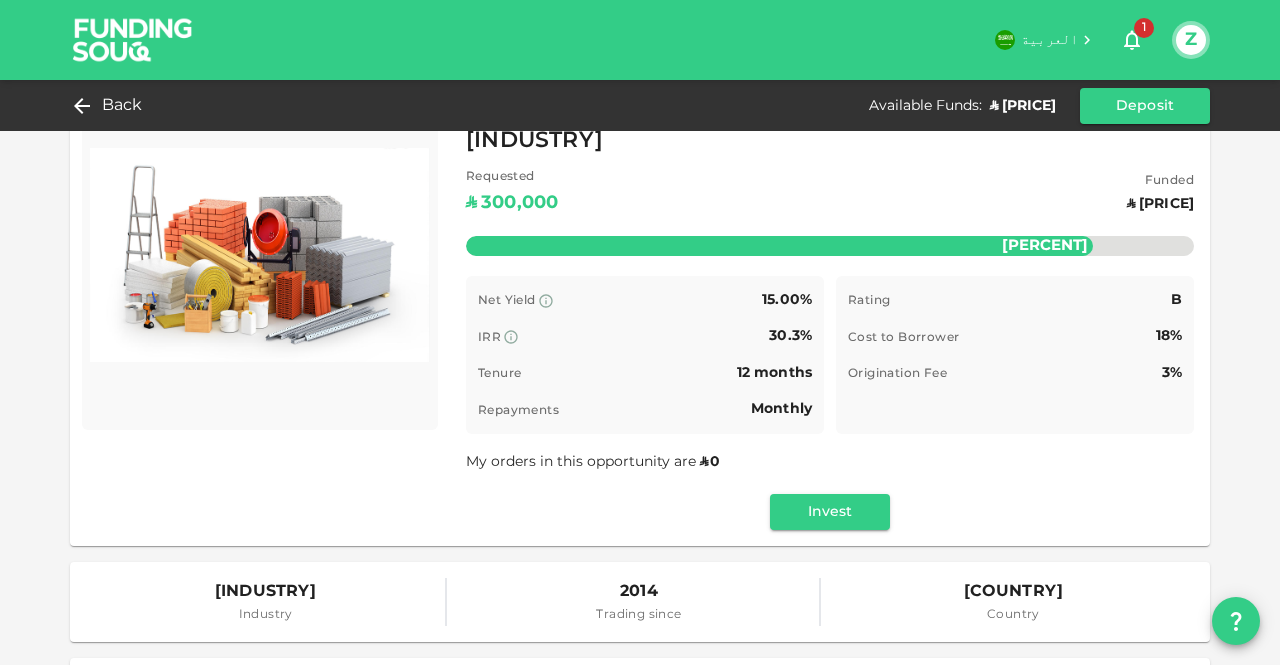 scroll, scrollTop: 0, scrollLeft: 0, axis: both 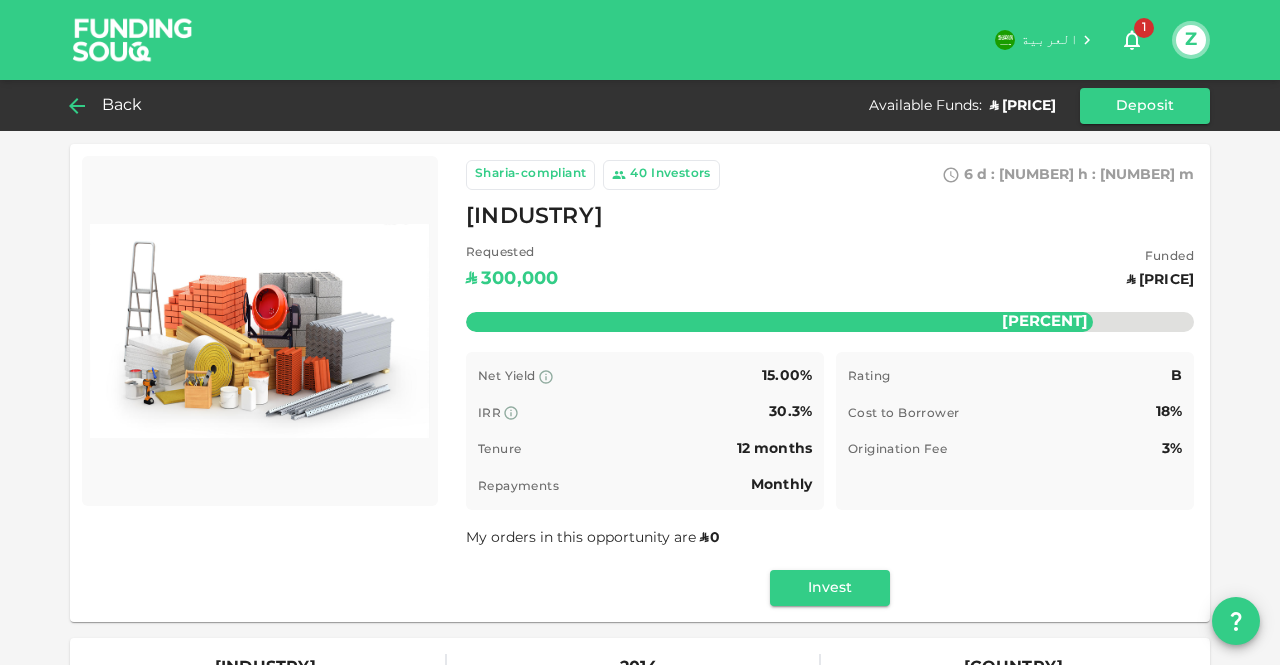 click on "Back" at bounding box center (122, 106) 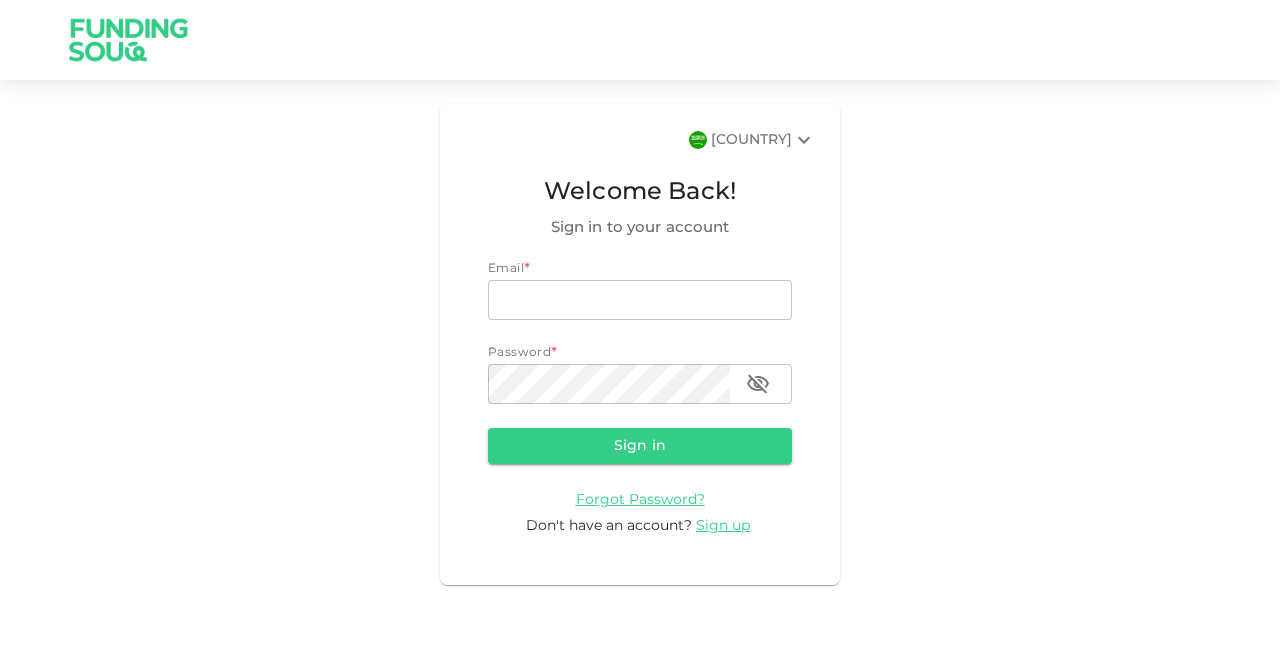 scroll, scrollTop: 0, scrollLeft: 0, axis: both 